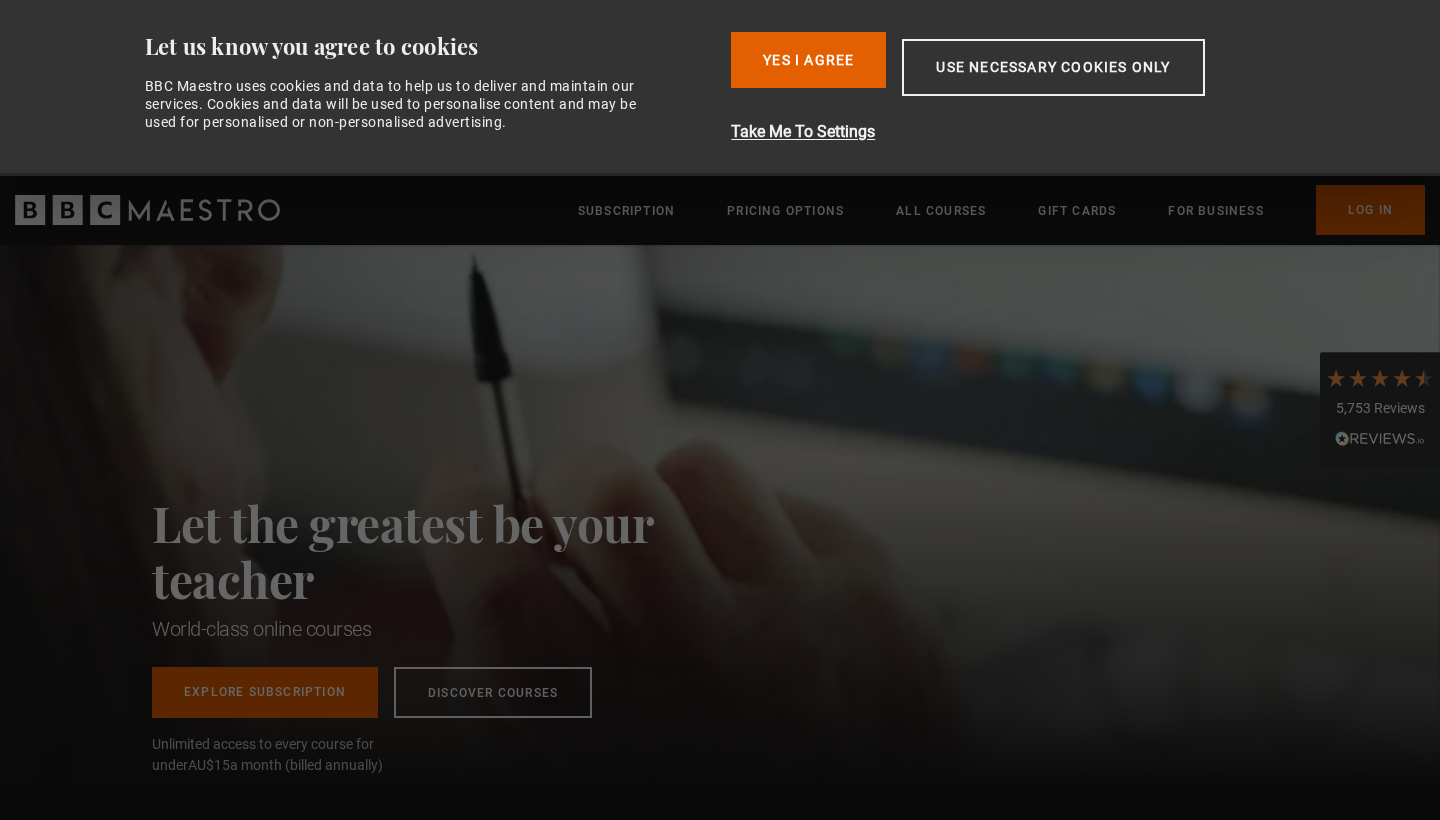 scroll, scrollTop: 0, scrollLeft: 0, axis: both 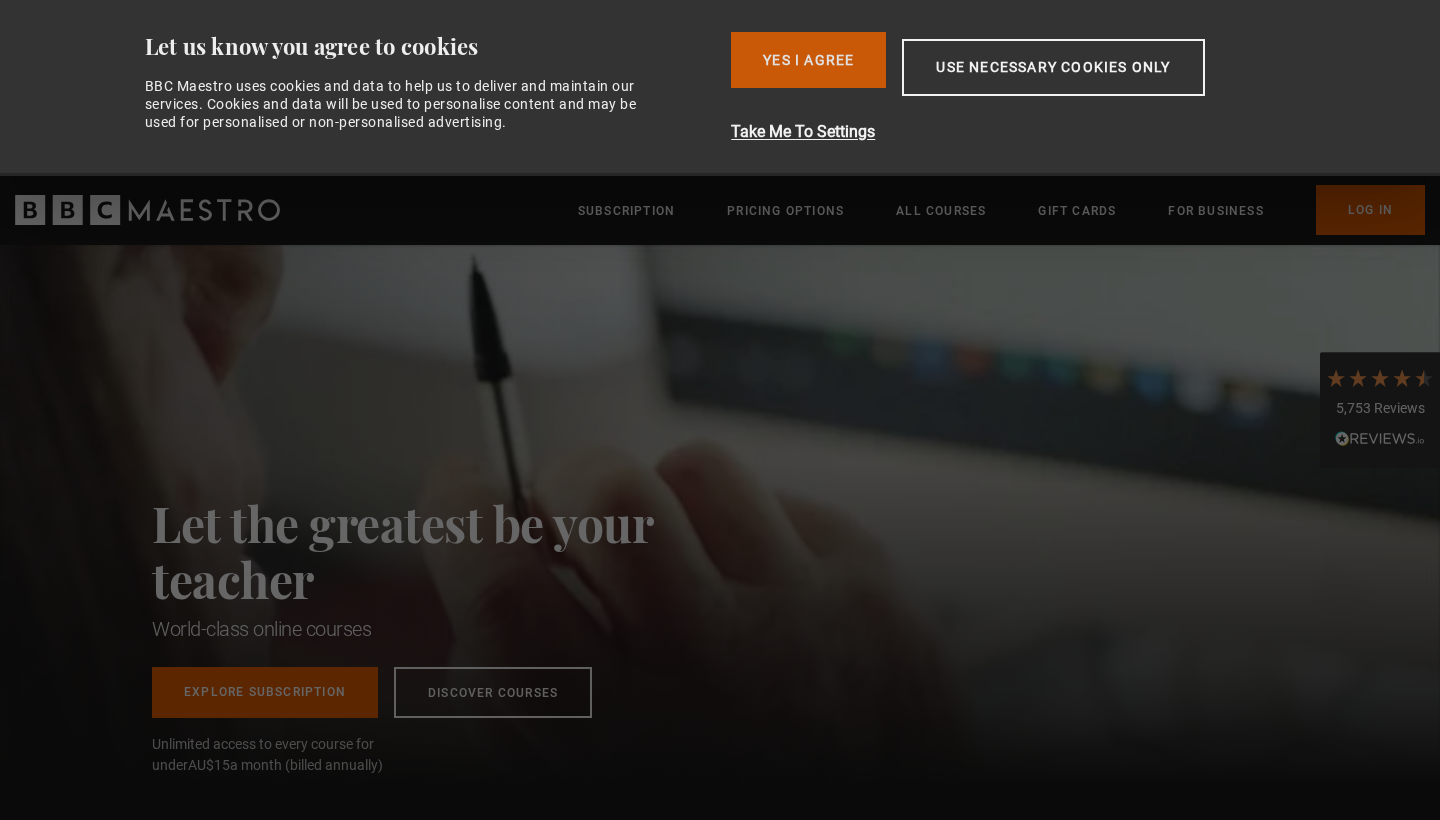 click on "Yes I Agree" at bounding box center (808, 60) 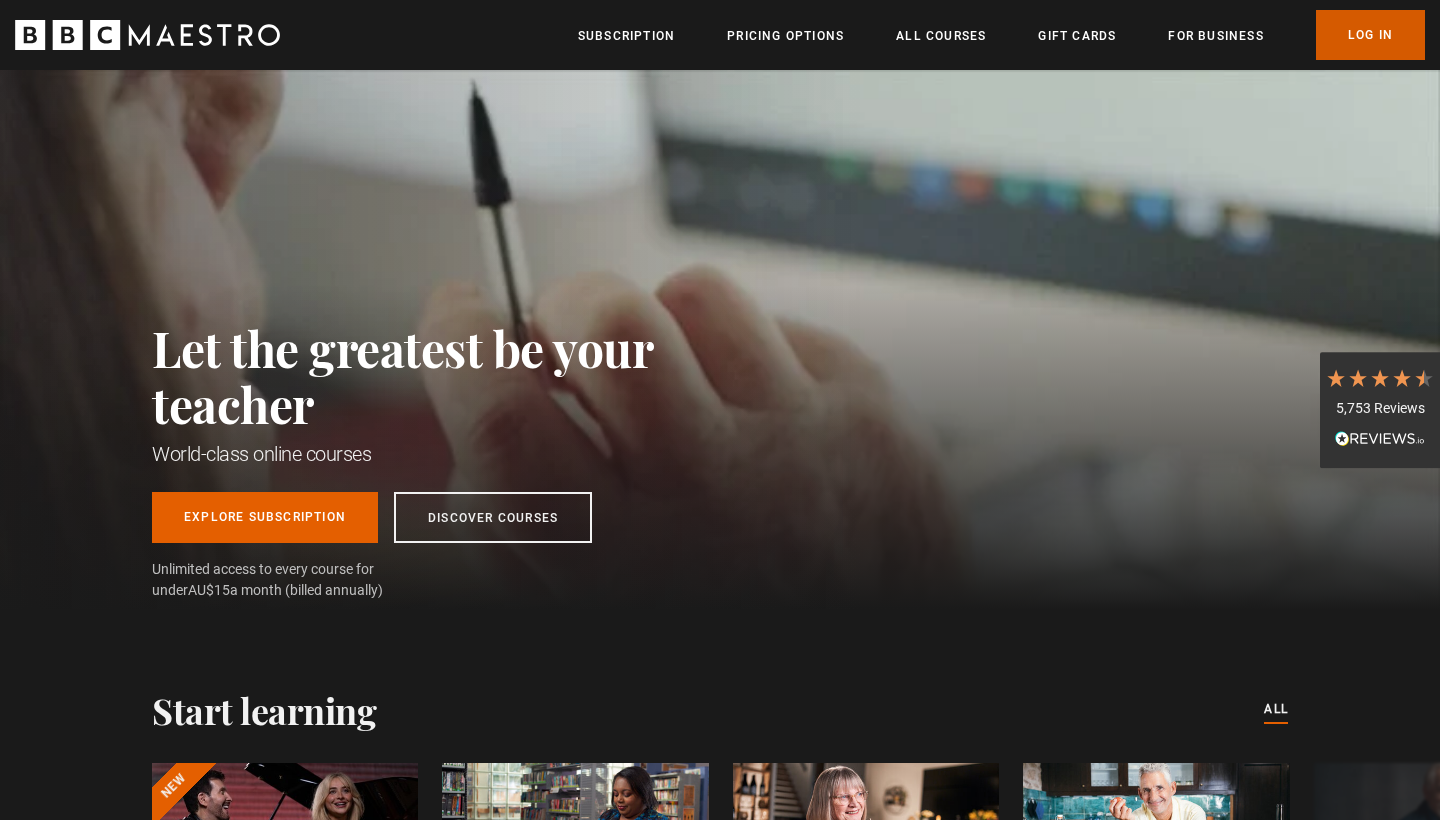 click on "Log In" at bounding box center (1370, 35) 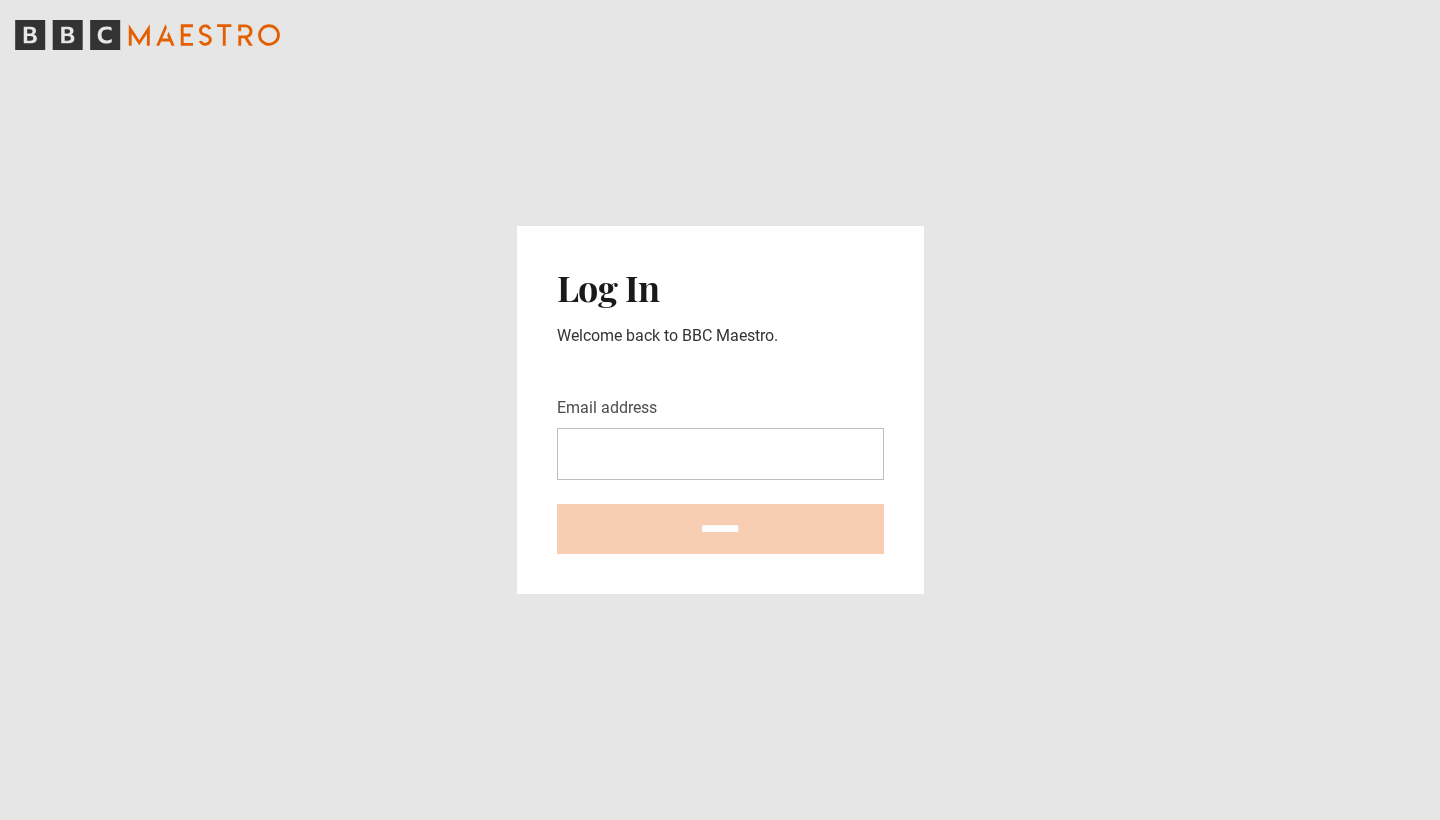scroll, scrollTop: 0, scrollLeft: 0, axis: both 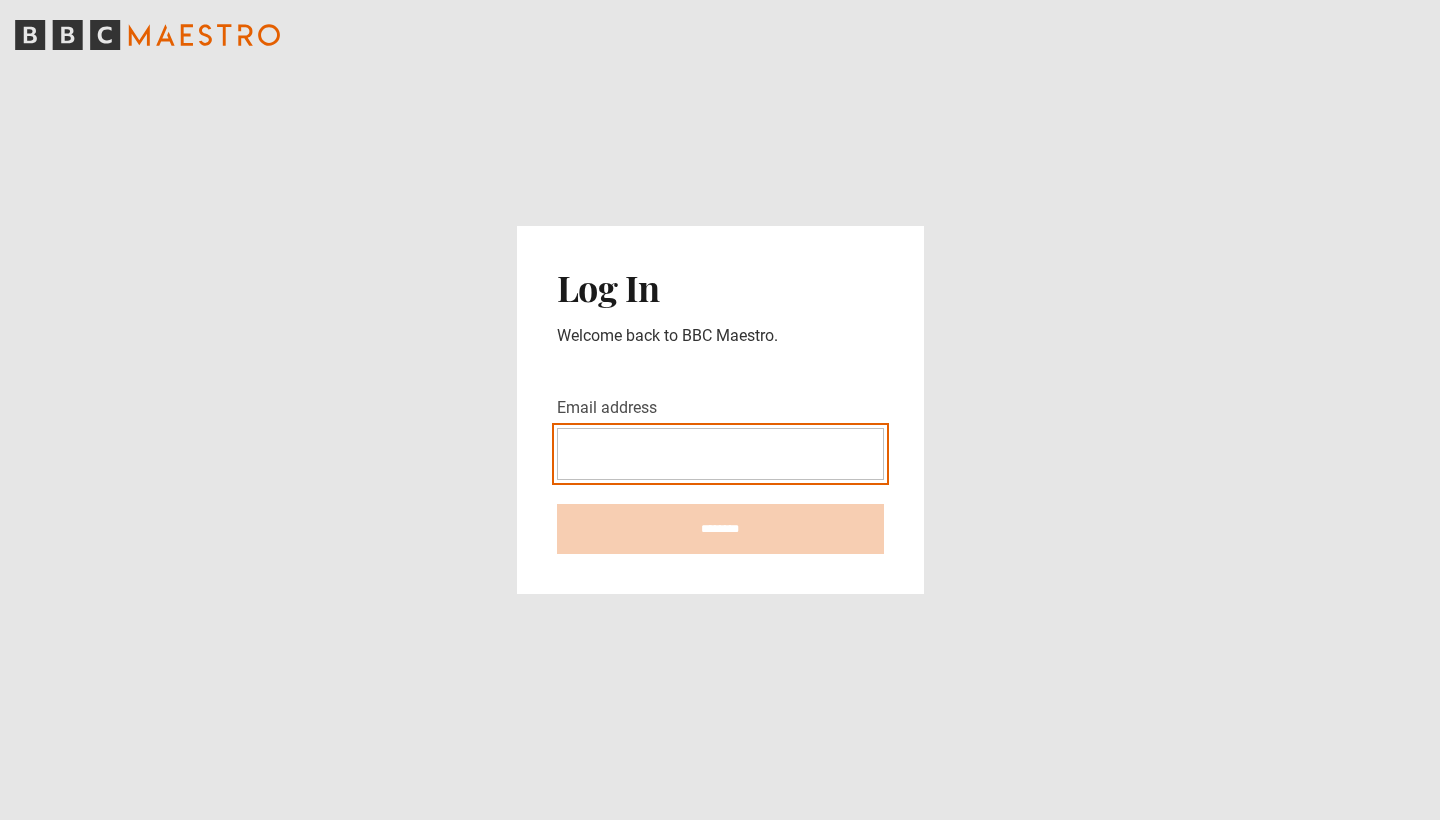 type on "**********" 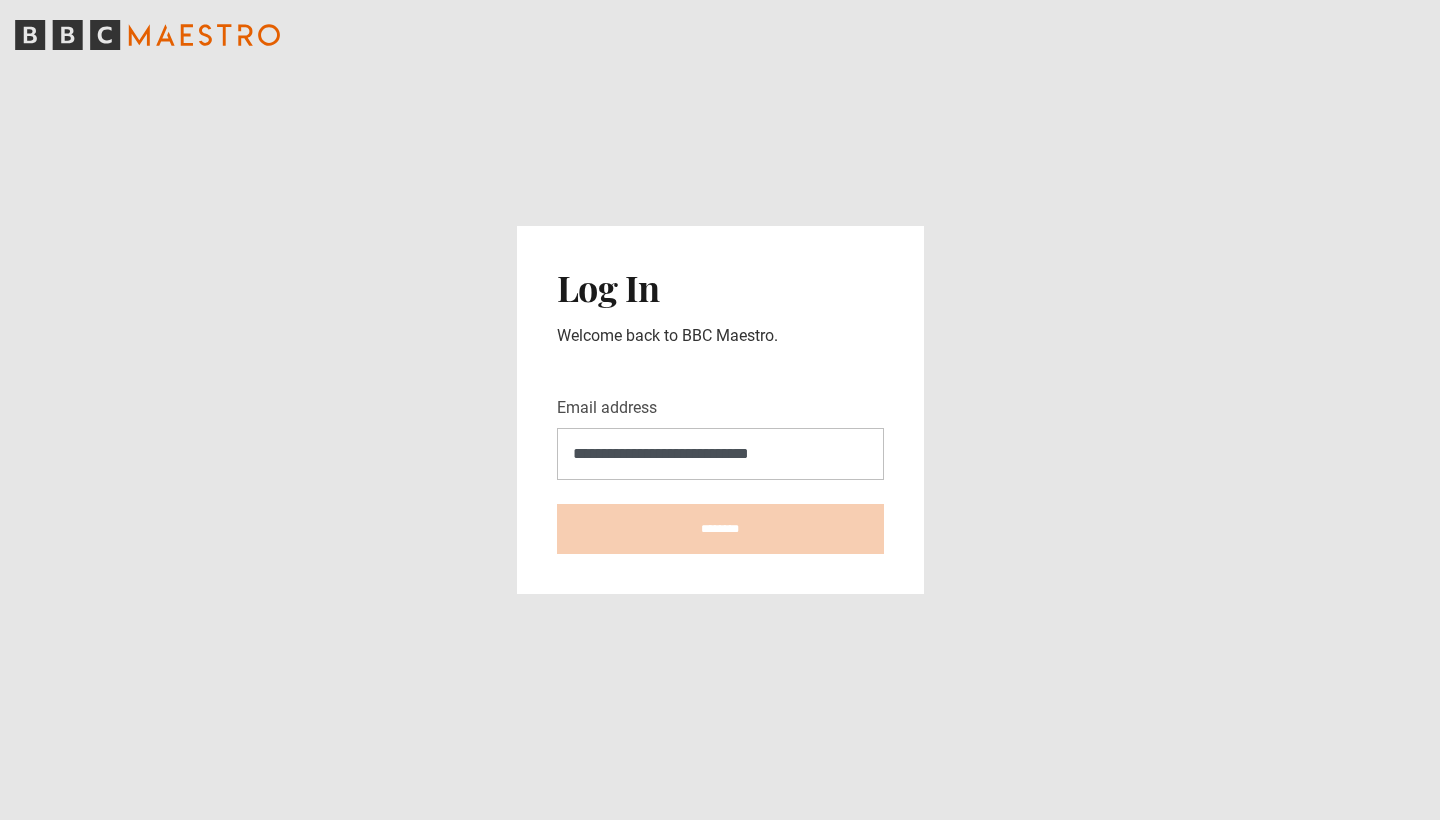 click on "********" at bounding box center [720, 529] 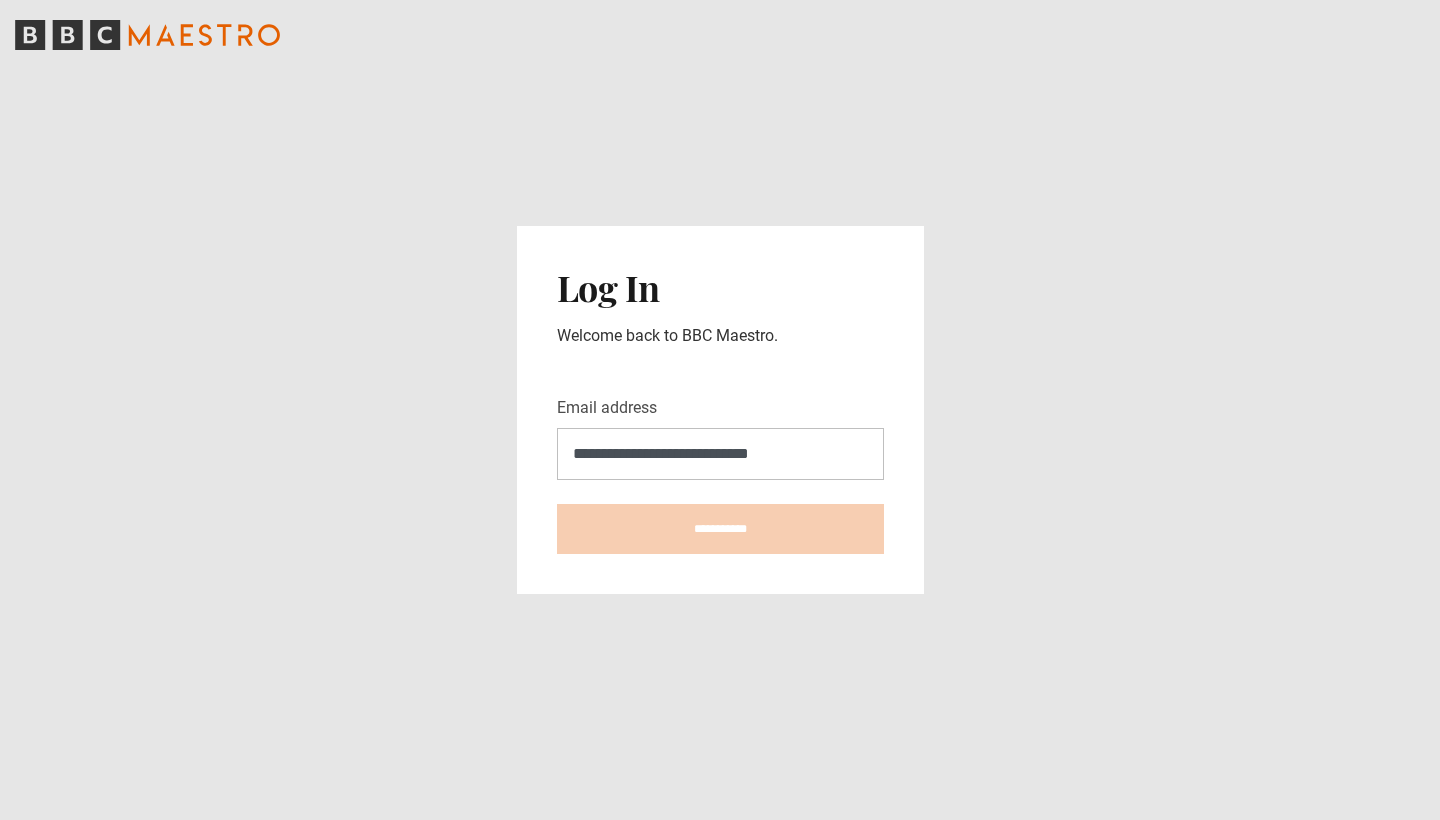 type on "**********" 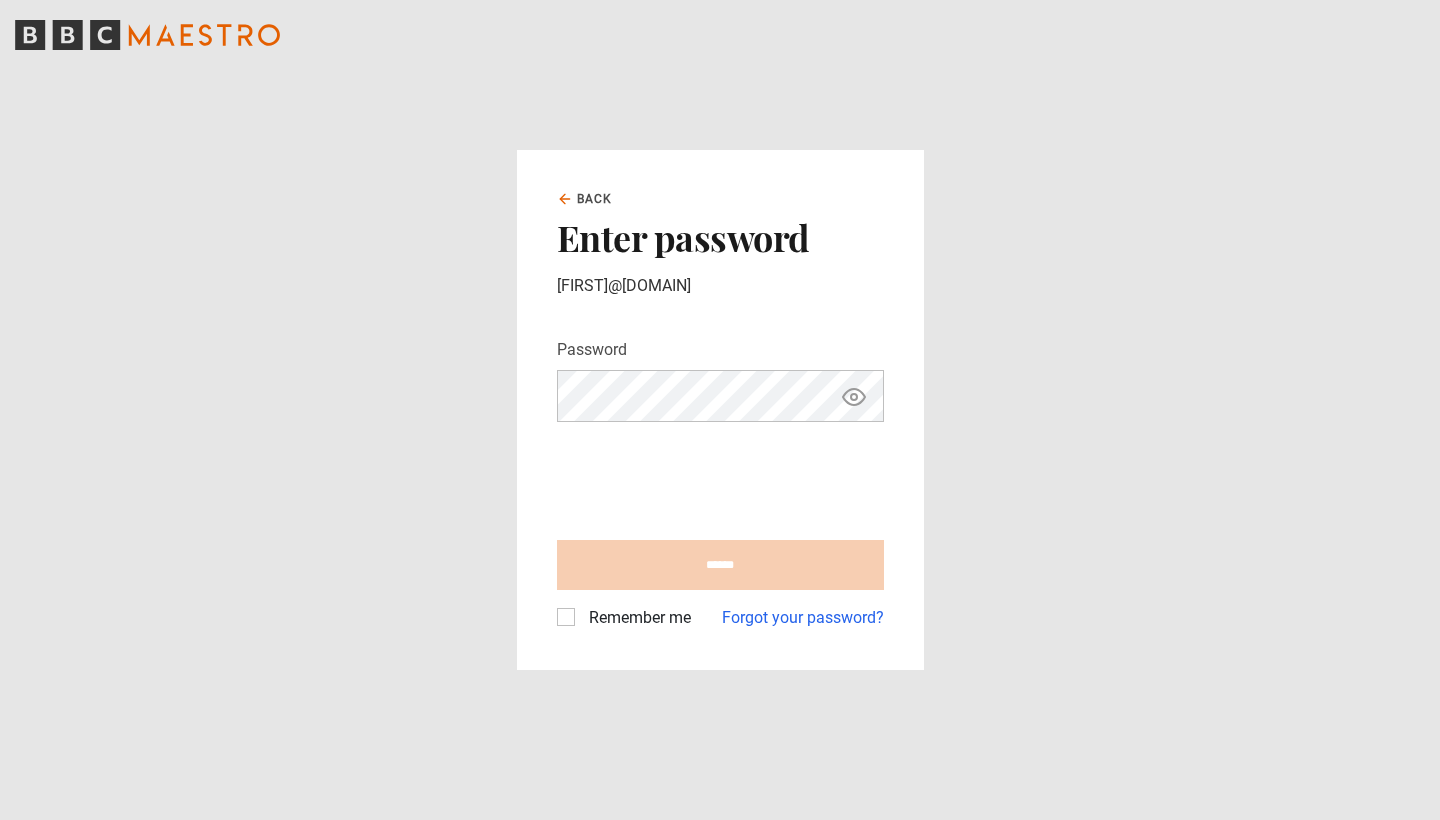scroll, scrollTop: 0, scrollLeft: 0, axis: both 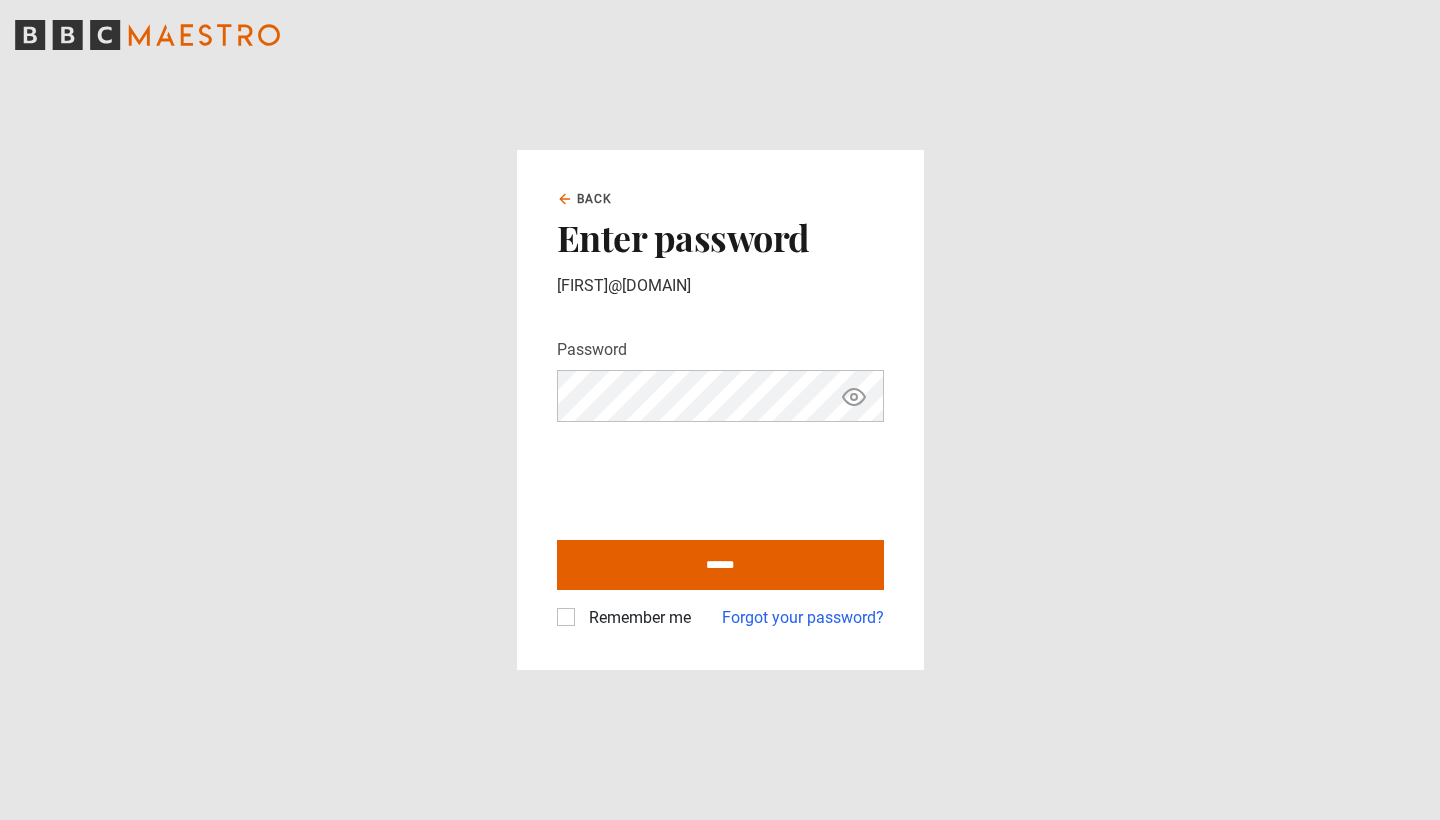 click on "******" at bounding box center [720, 565] 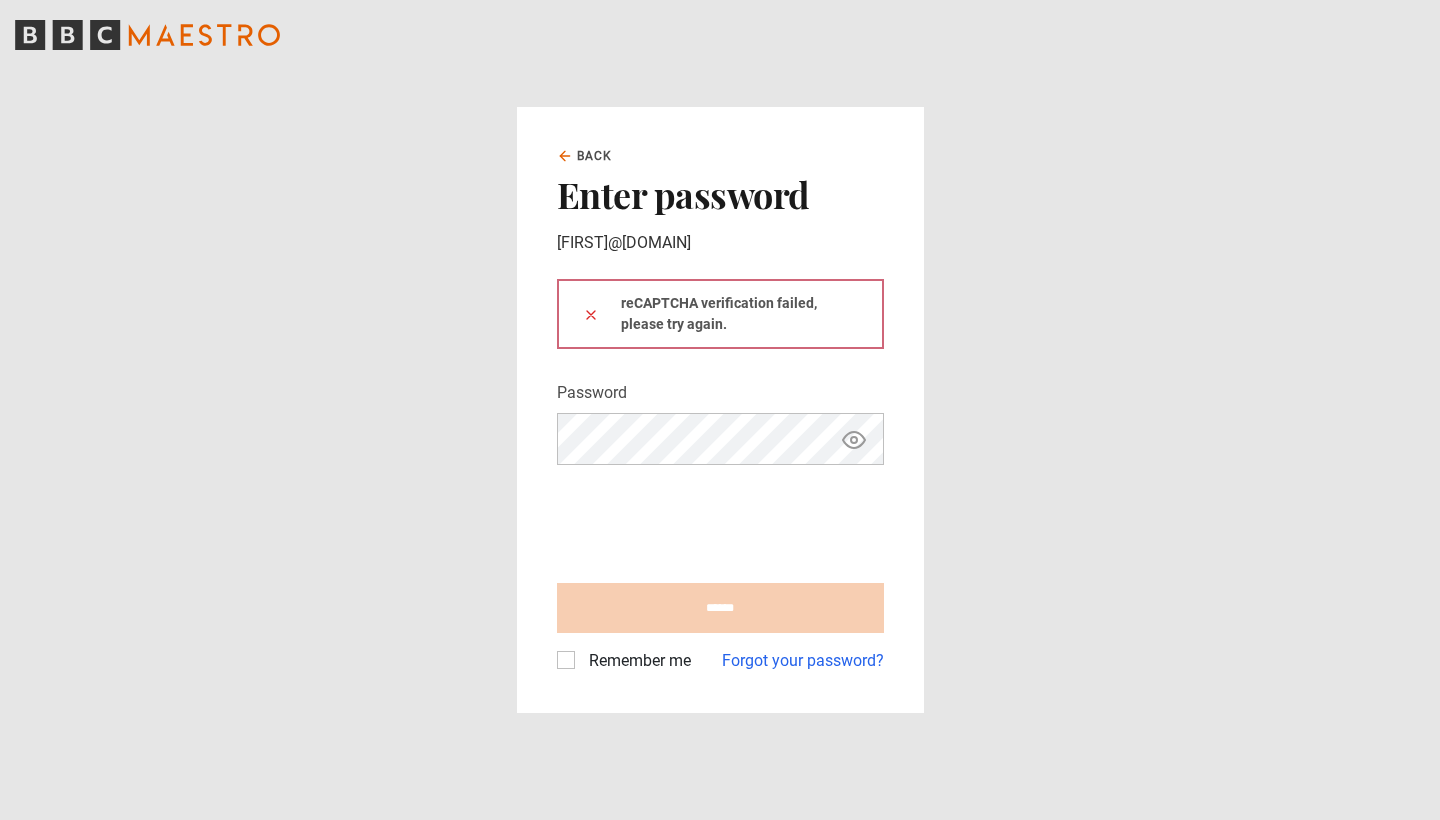 scroll, scrollTop: 0, scrollLeft: 0, axis: both 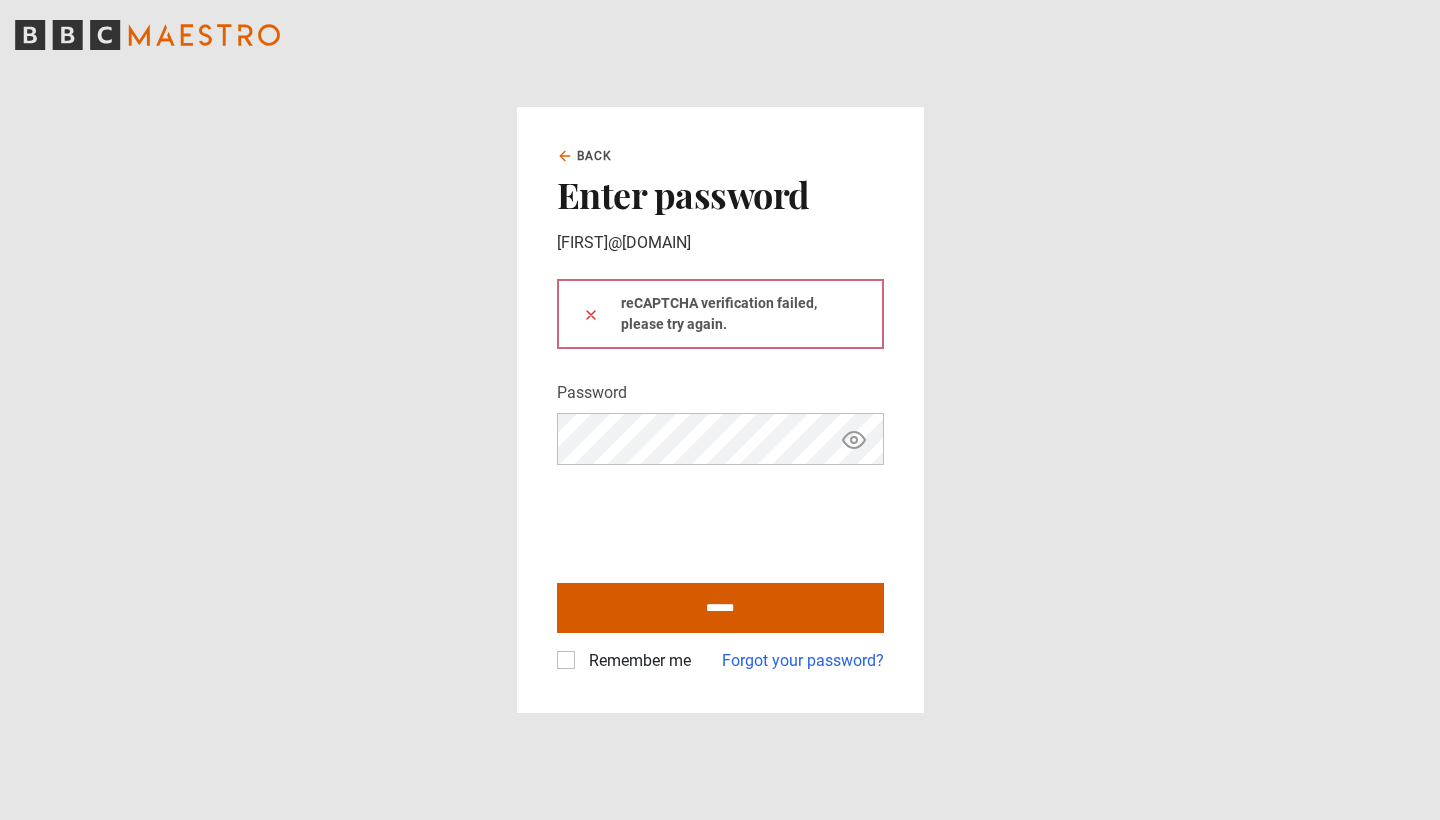 click on "******" at bounding box center (720, 608) 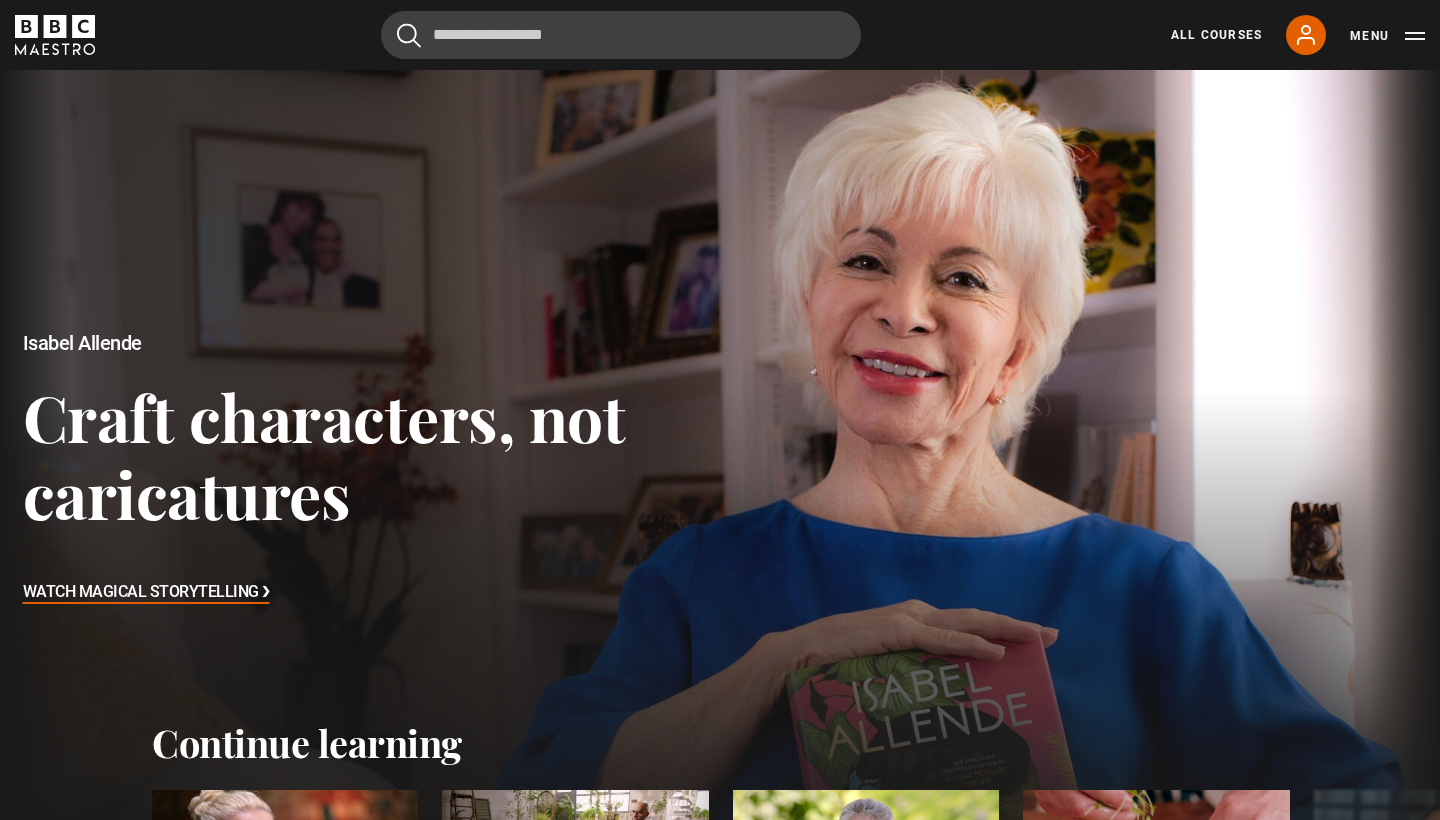 scroll, scrollTop: 0, scrollLeft: 0, axis: both 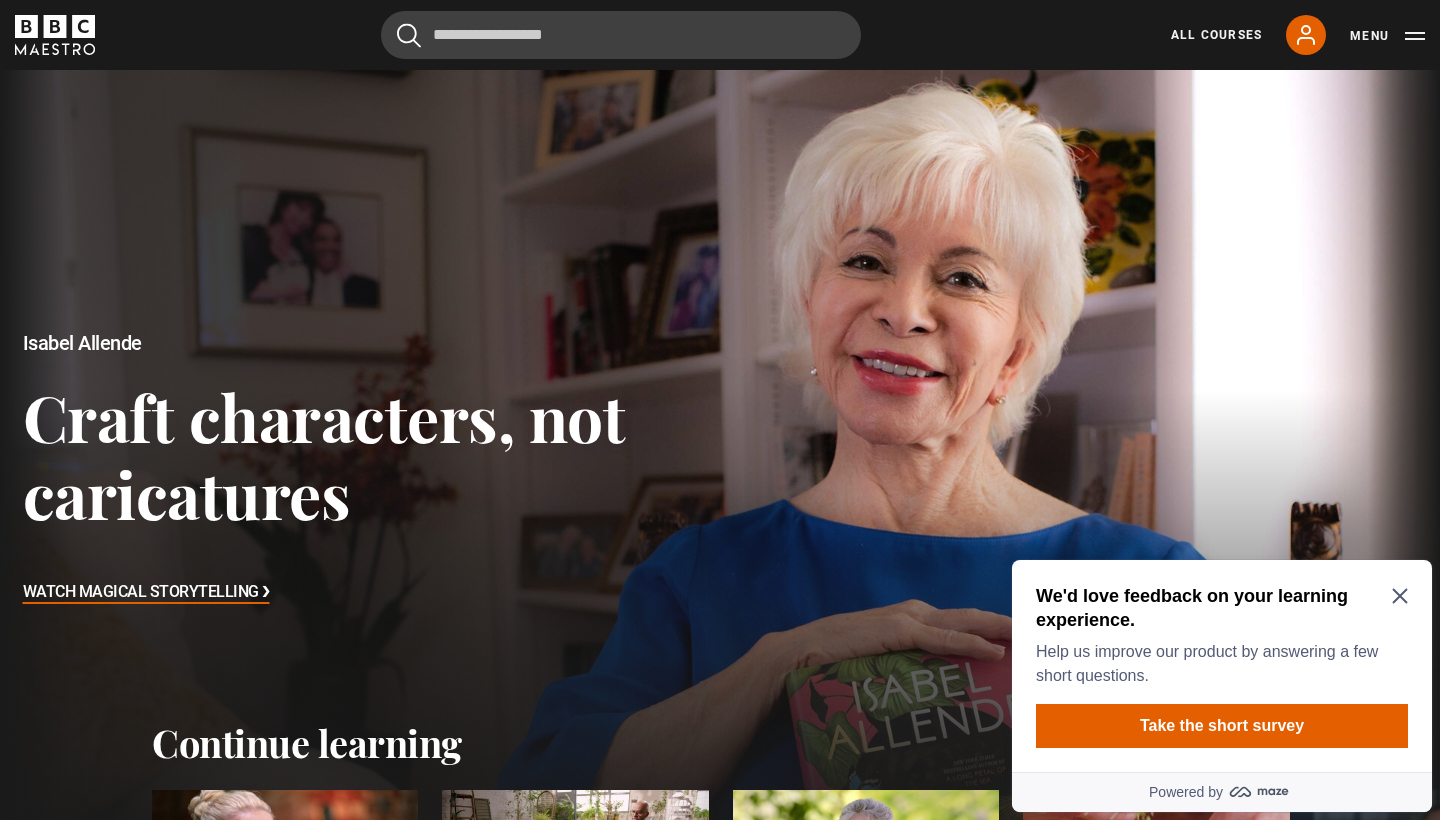 click 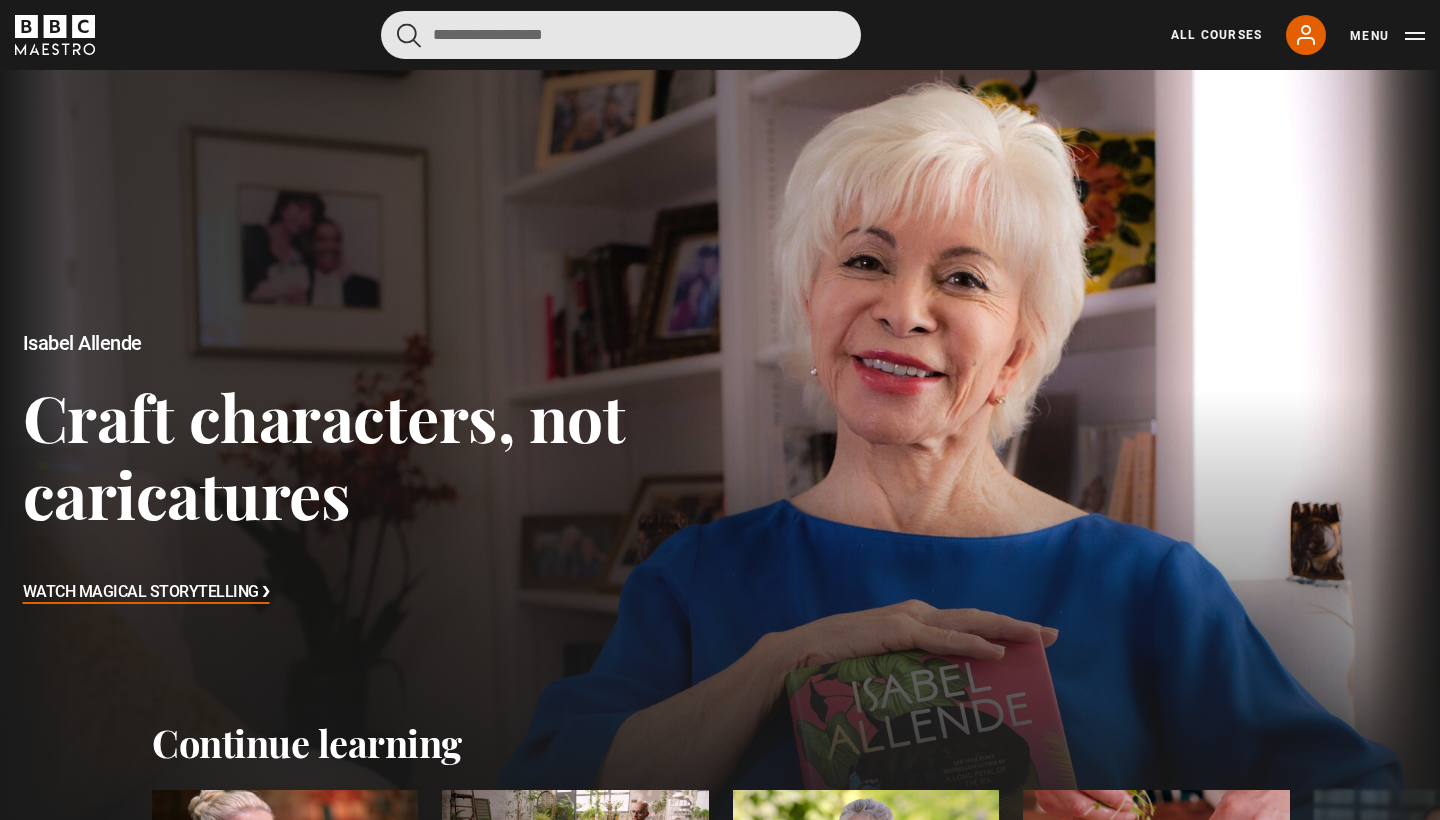 click at bounding box center (621, 35) 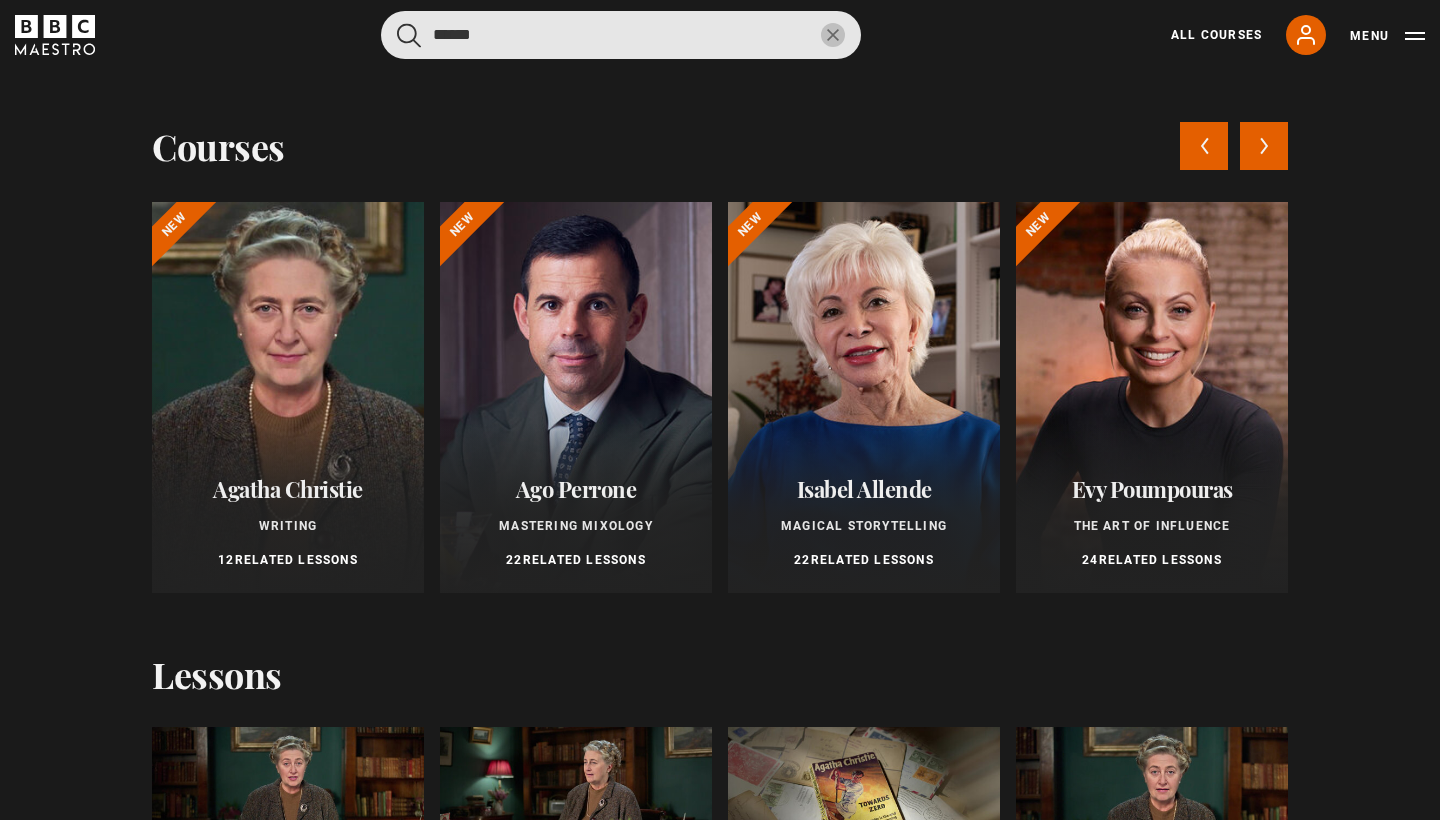 type on "******" 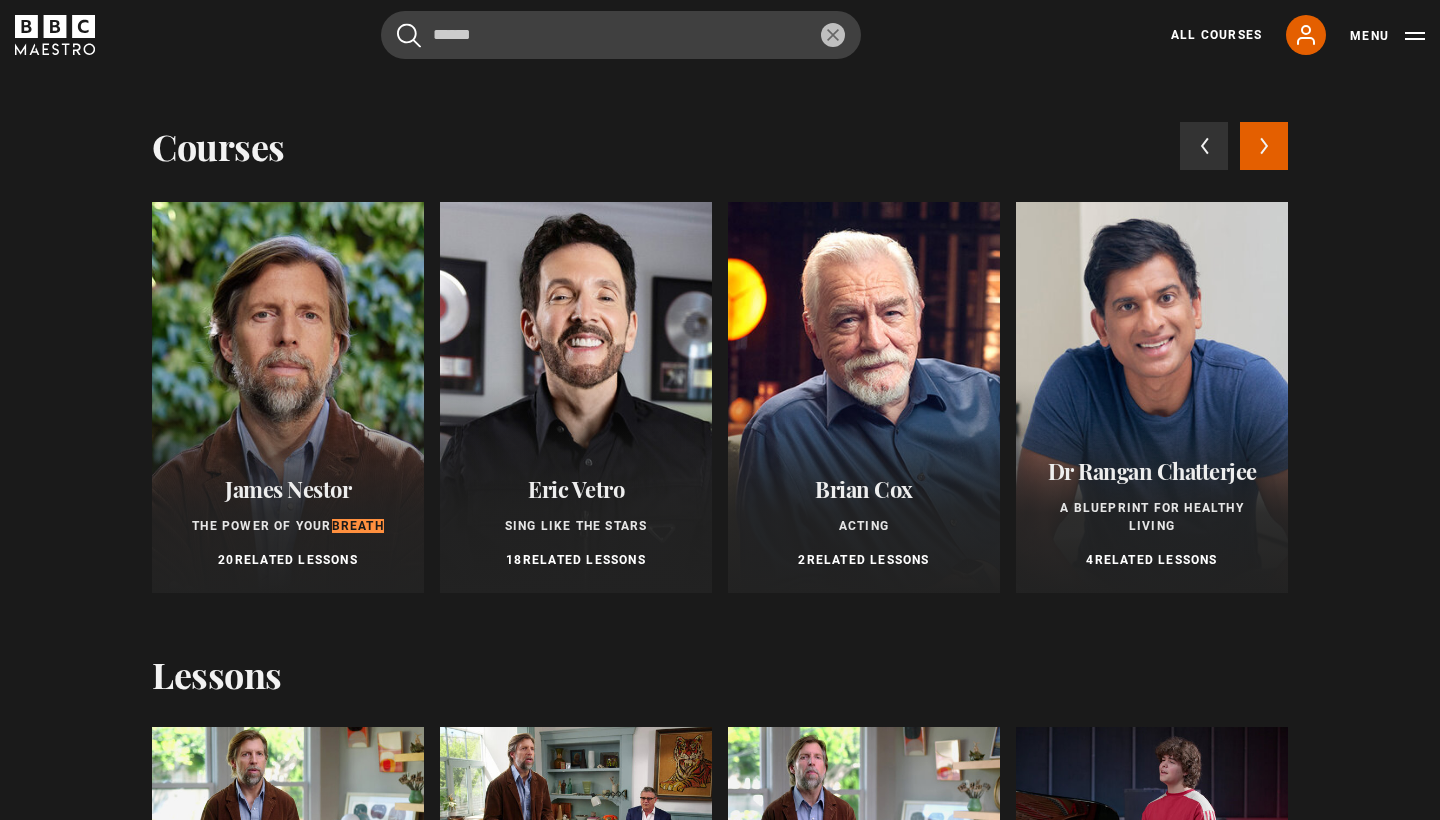 click at bounding box center (288, 397) 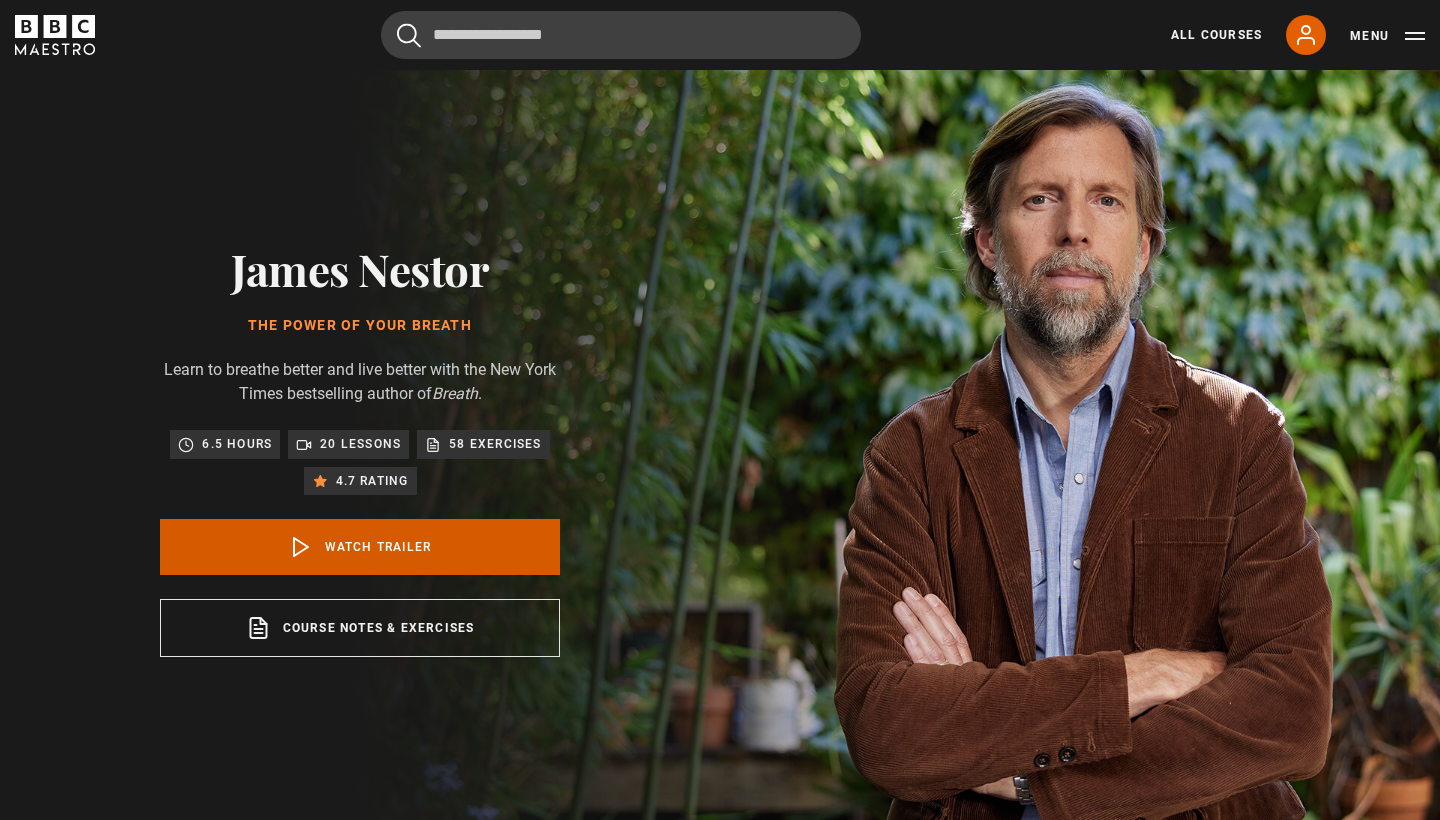 scroll, scrollTop: 0, scrollLeft: 0, axis: both 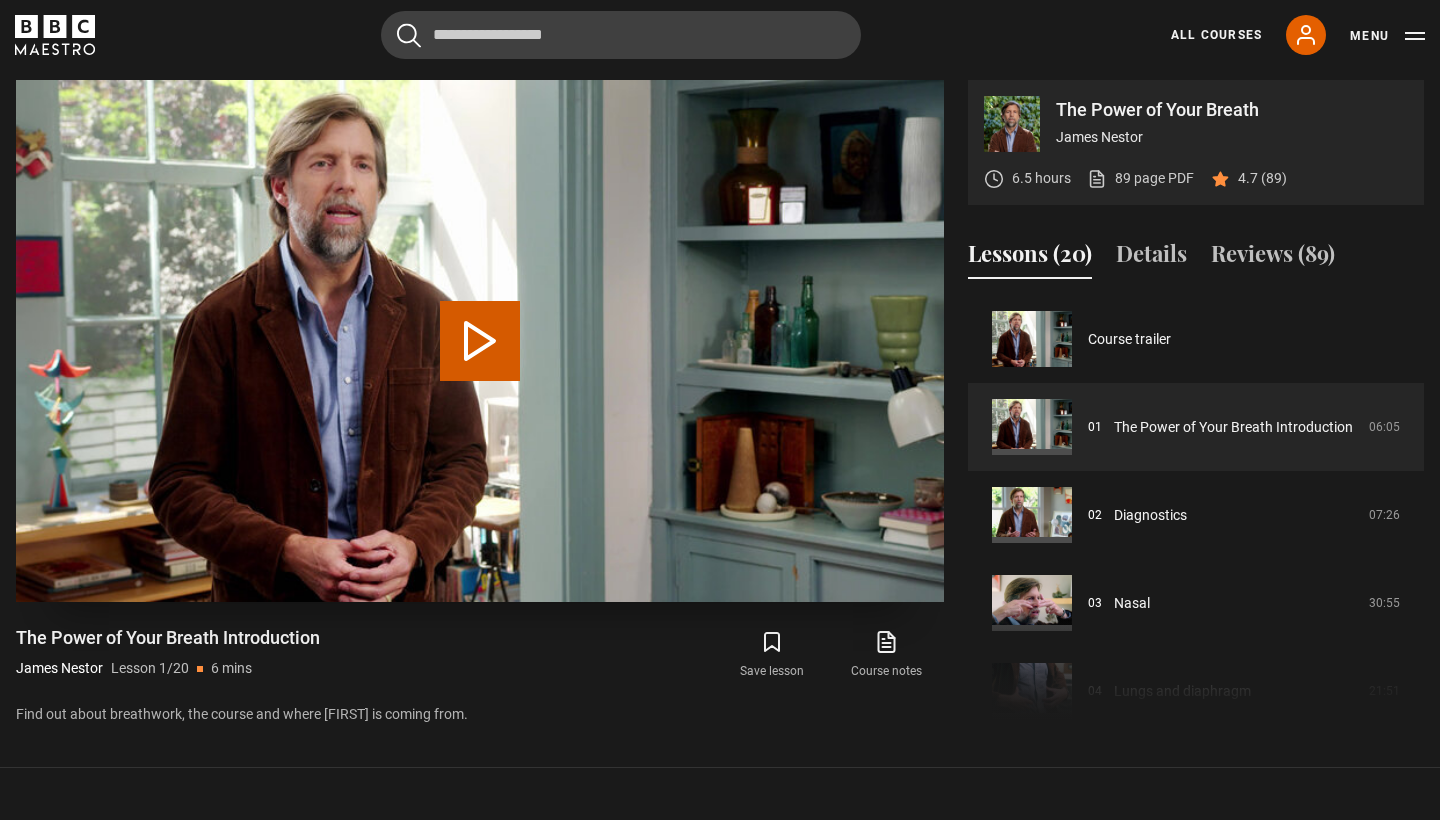 click on "Play Lesson The Power of Your Breath Introduction" at bounding box center (480, 341) 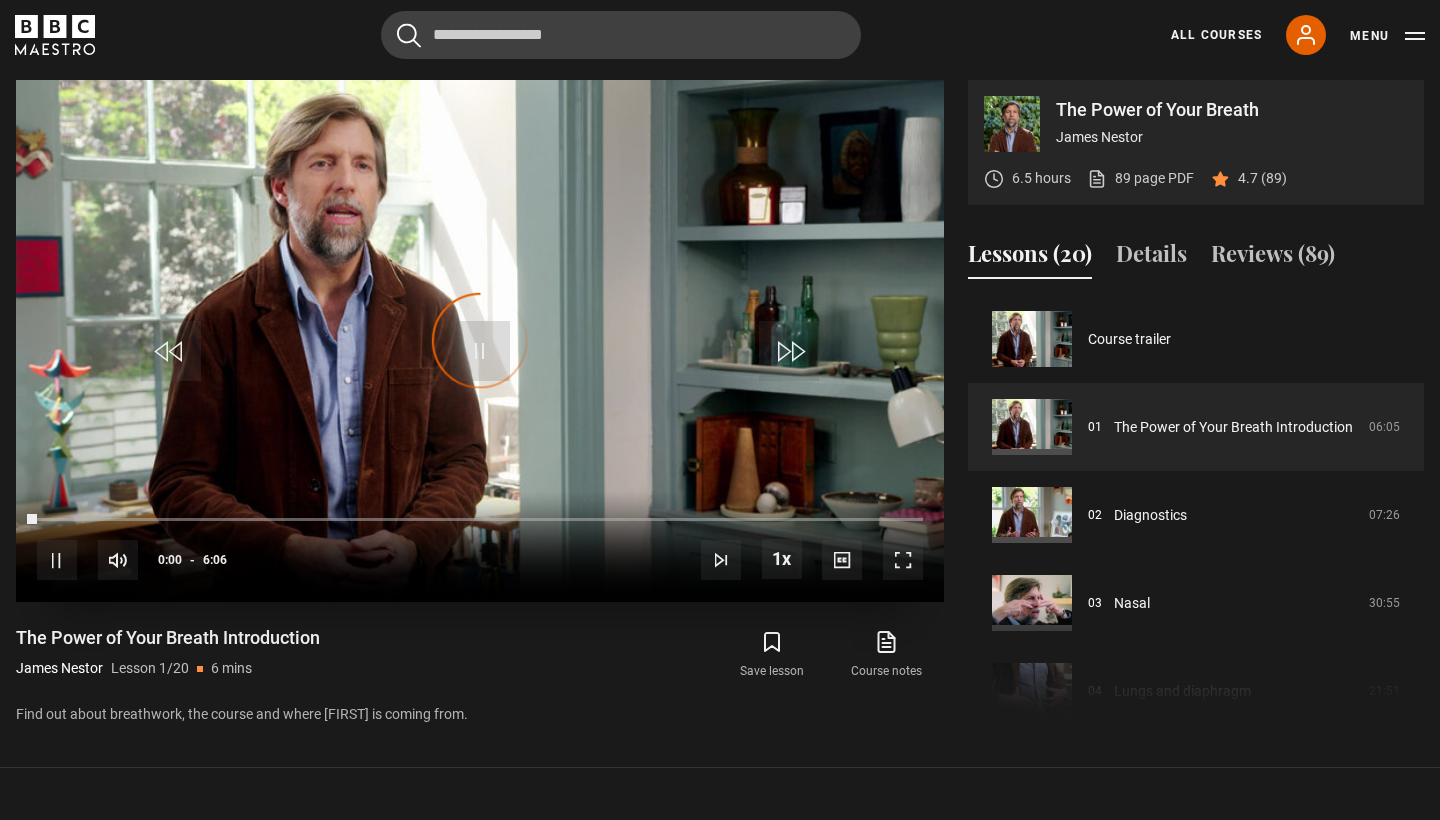 click at bounding box center (903, 560) 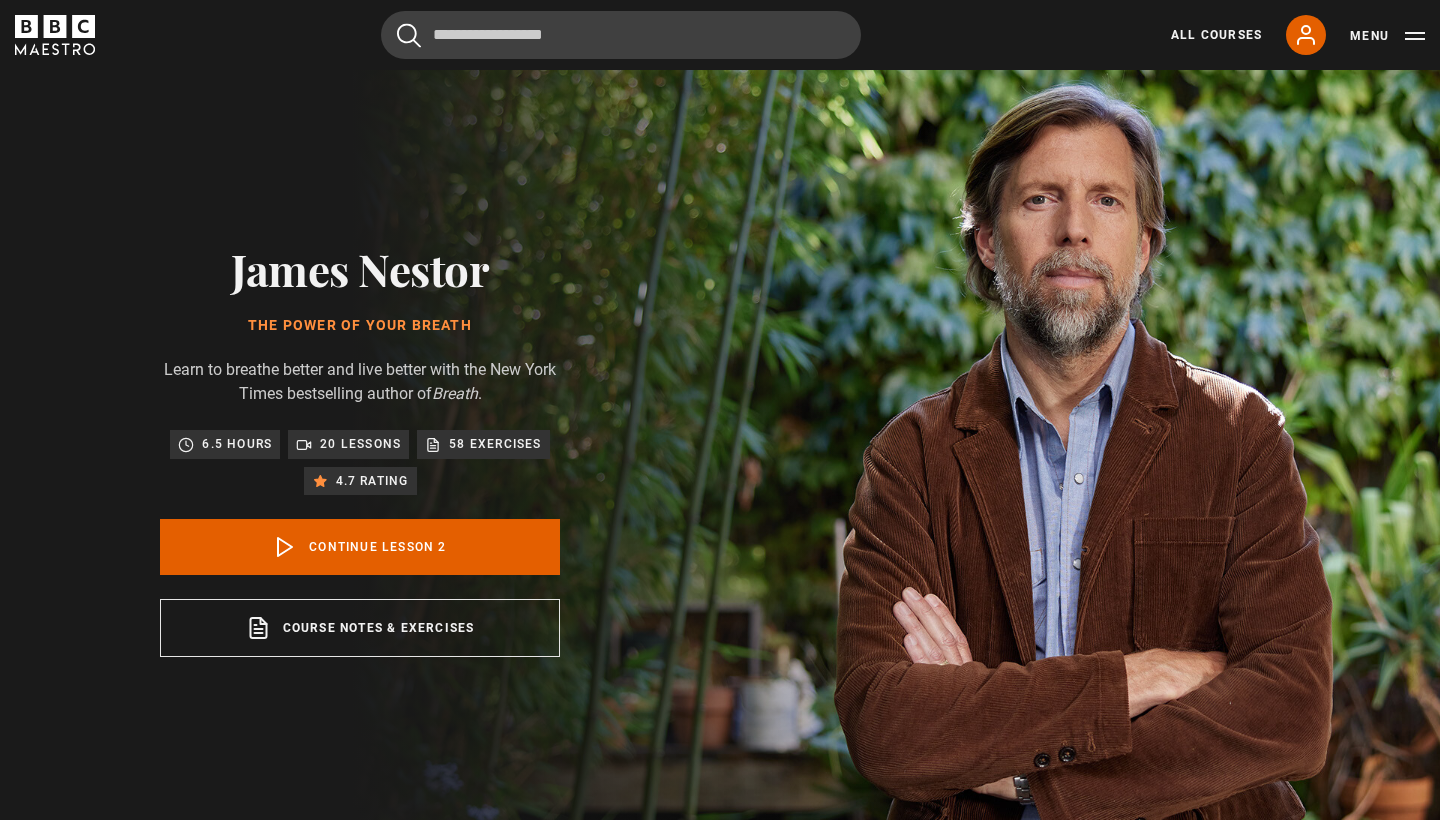 scroll, scrollTop: 830, scrollLeft: 0, axis: vertical 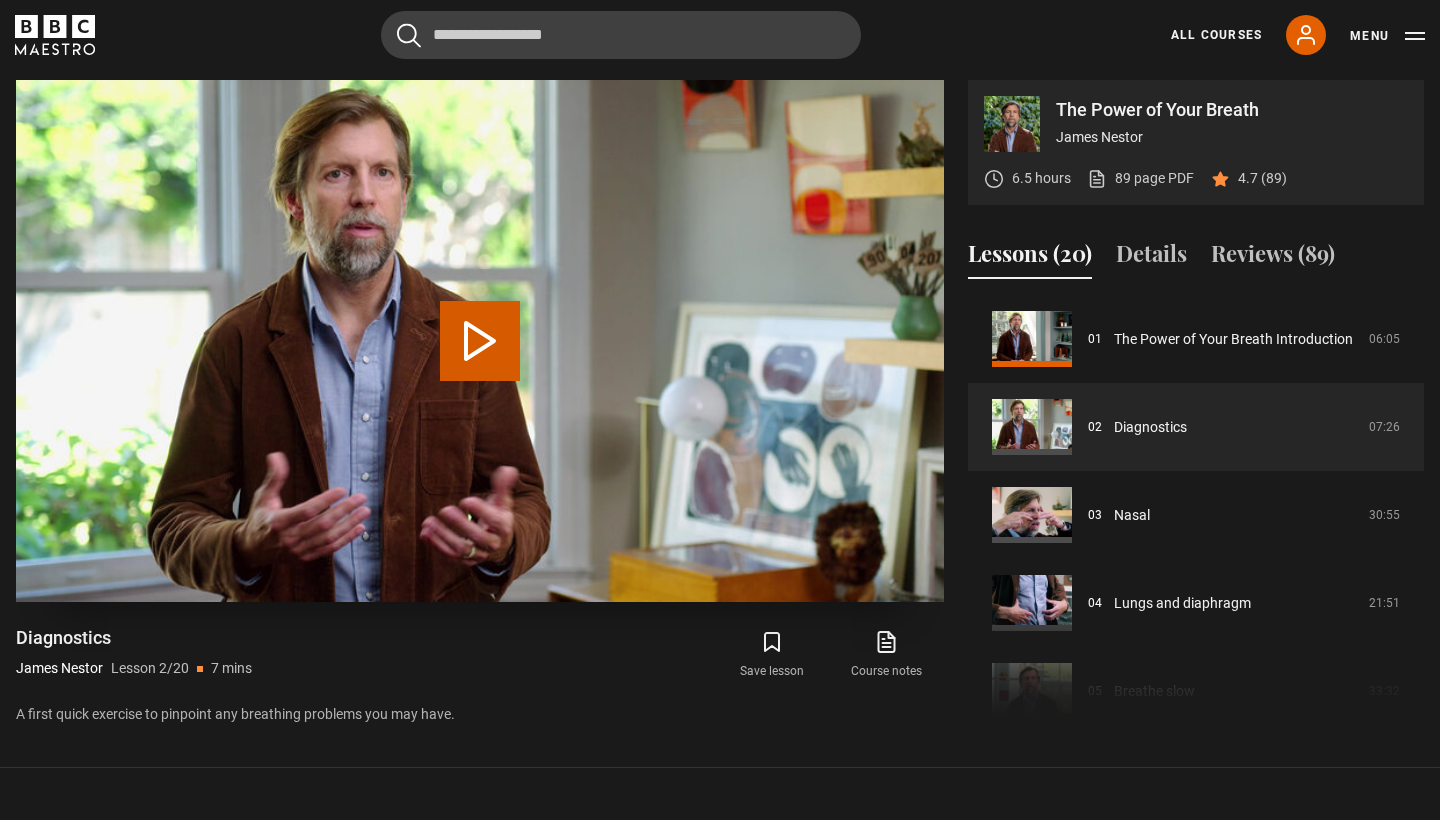 click on "Play Lesson Diagnostics" at bounding box center (480, 341) 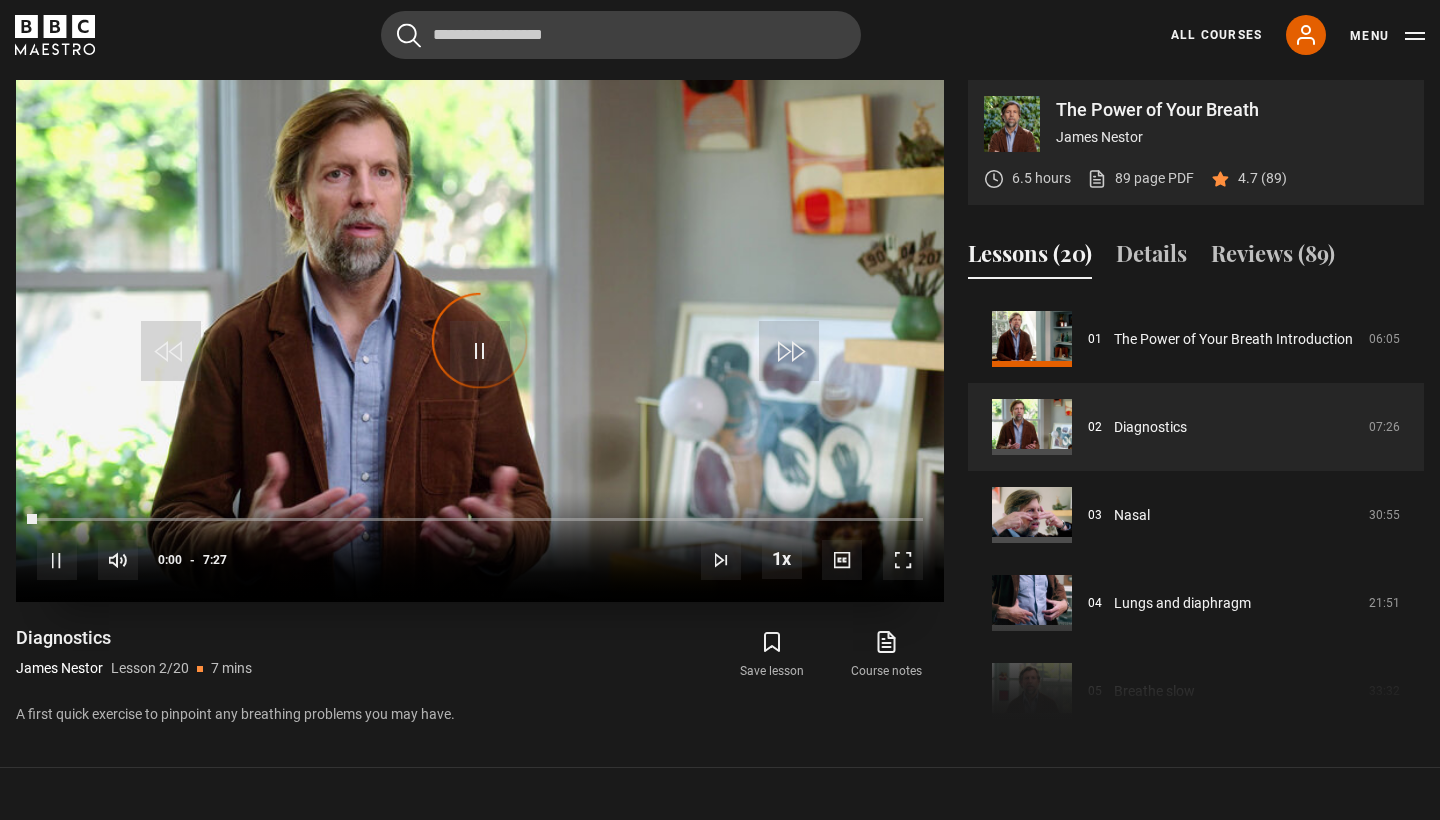click at bounding box center (903, 560) 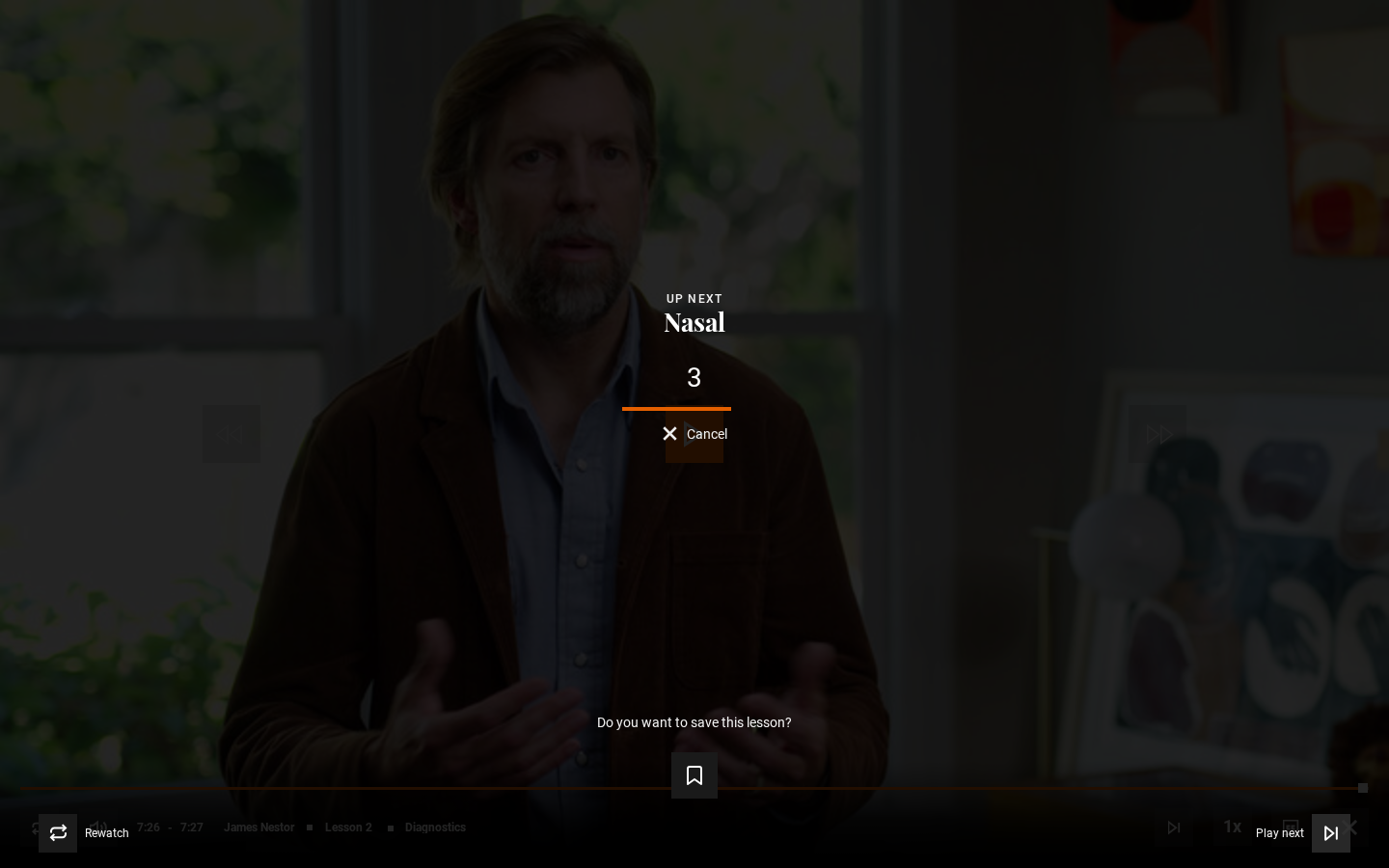 click 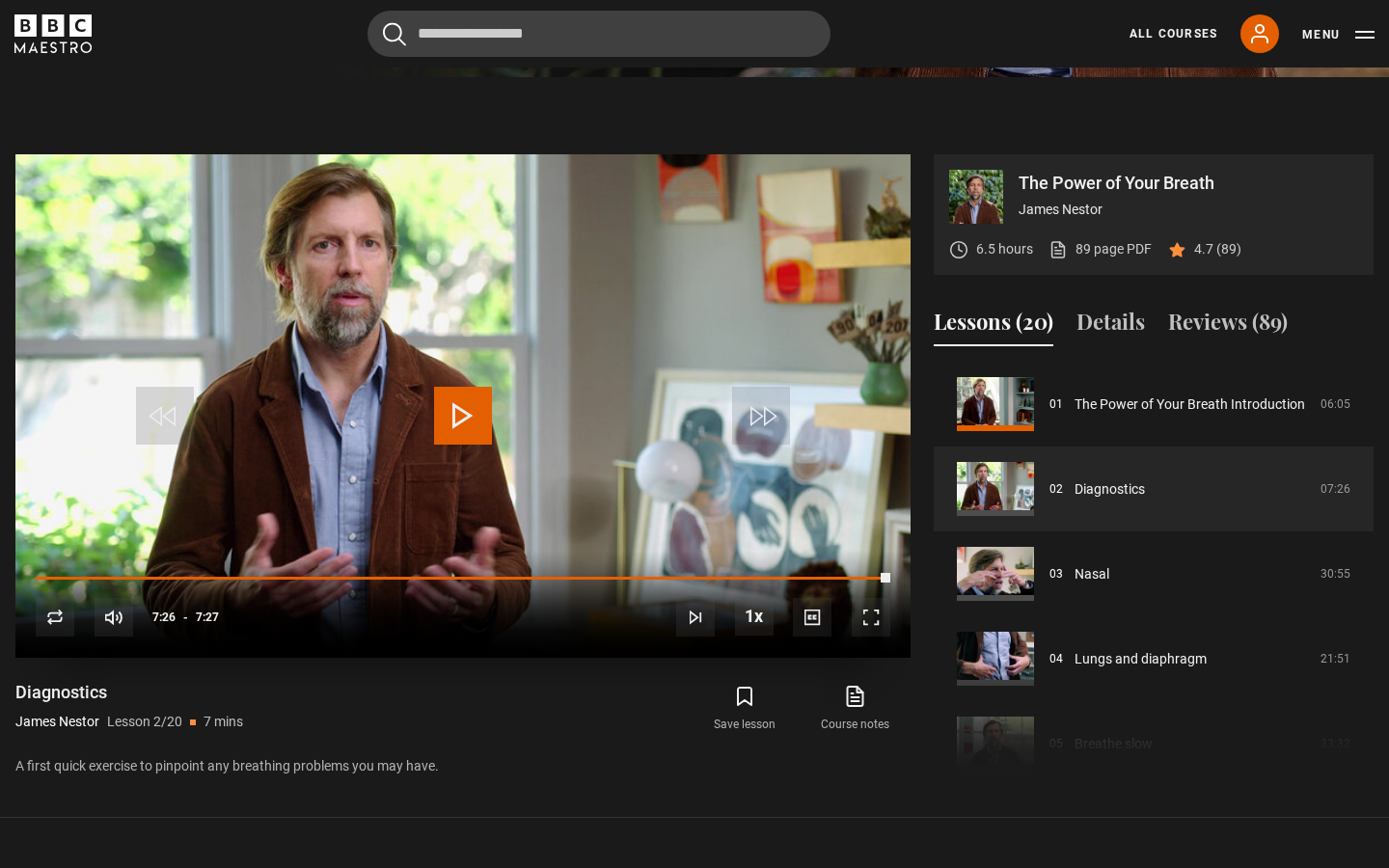 click at bounding box center [463, 416] 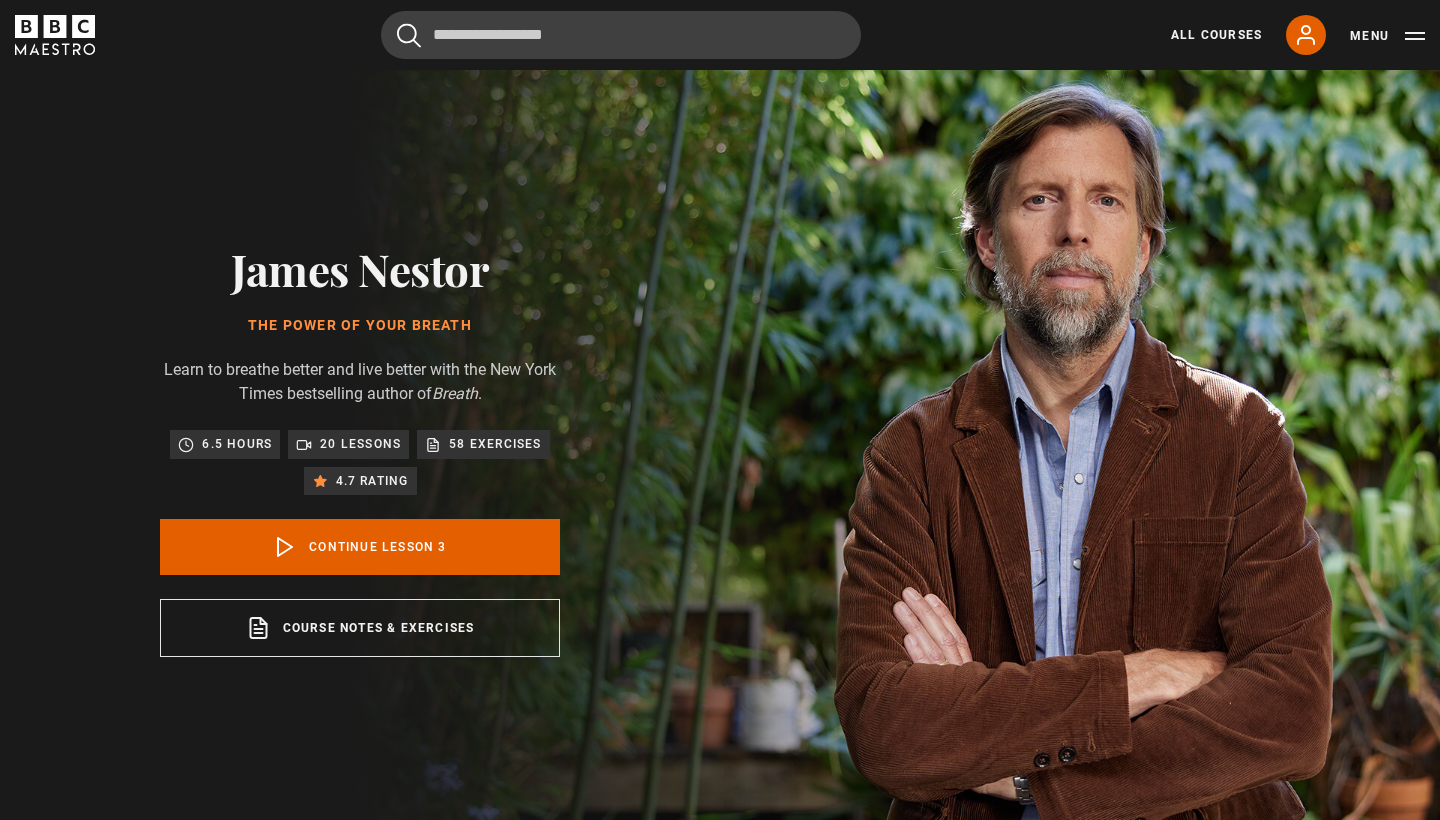 scroll, scrollTop: 830, scrollLeft: 0, axis: vertical 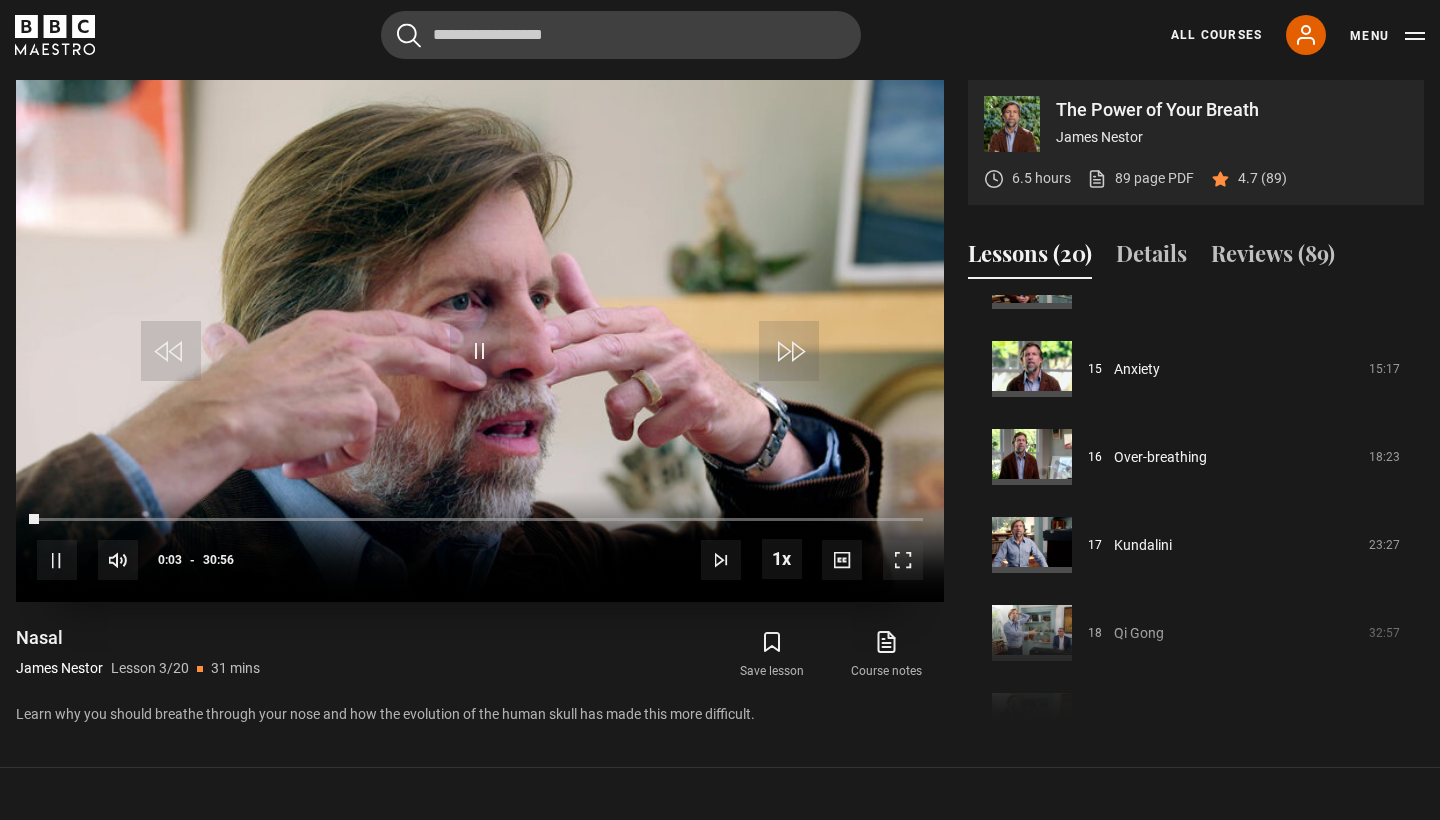 click at bounding box center (903, 560) 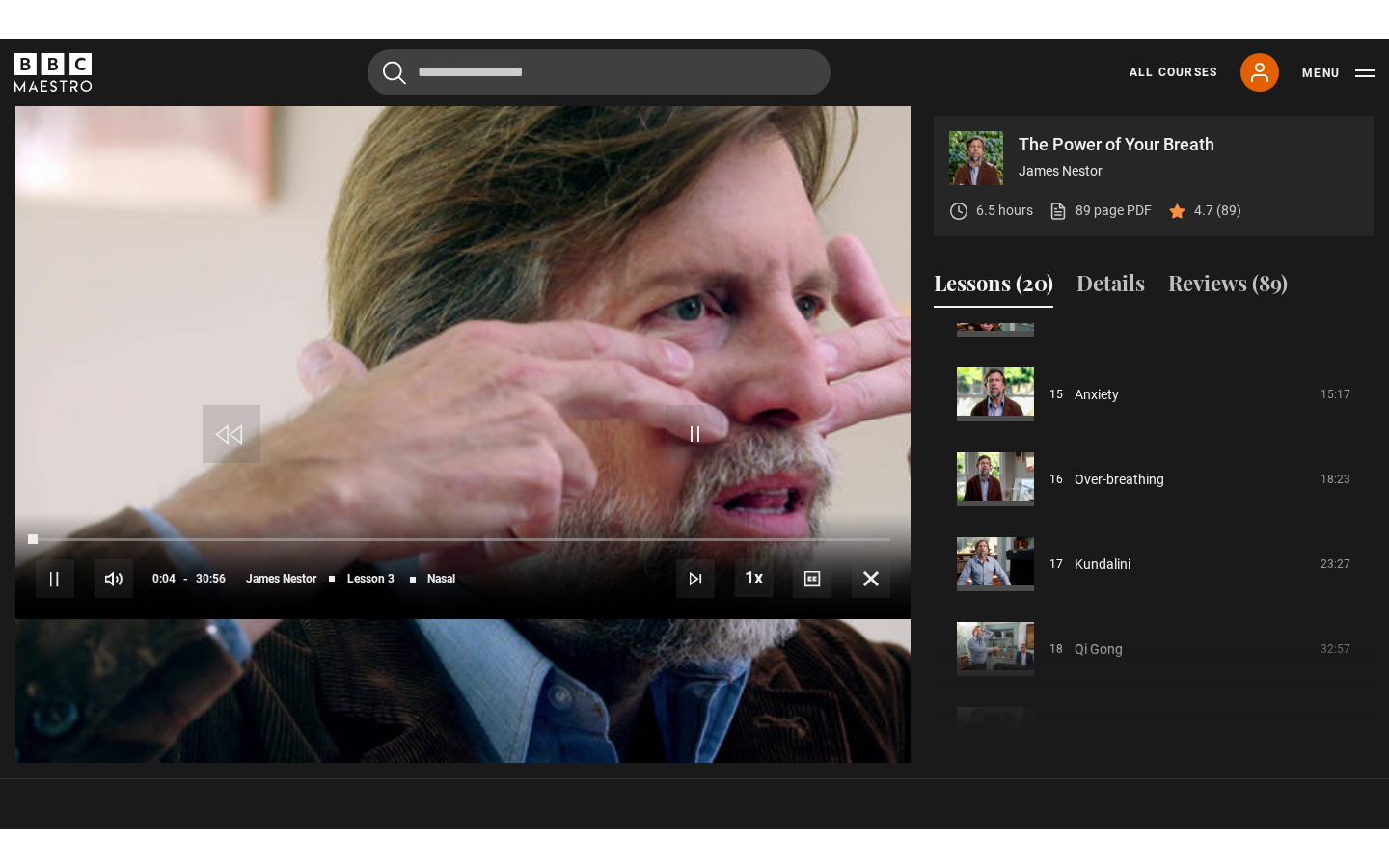 scroll, scrollTop: 878, scrollLeft: 0, axis: vertical 